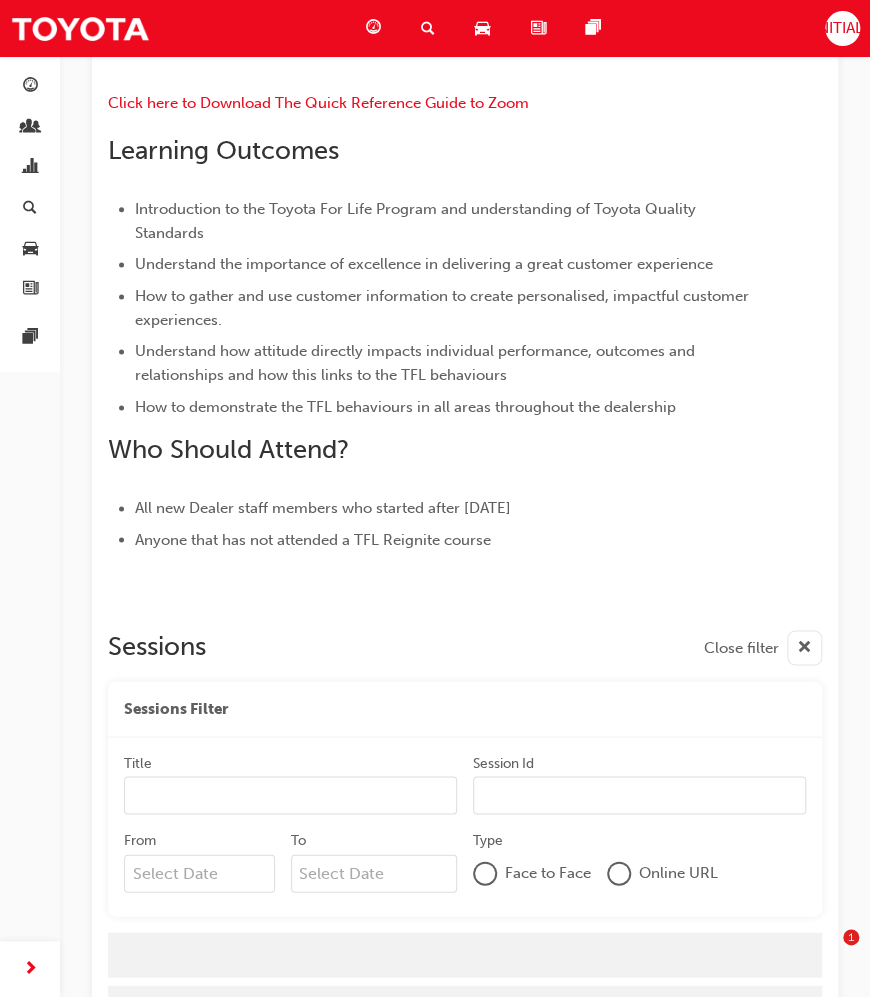 scroll, scrollTop: 799, scrollLeft: 0, axis: vertical 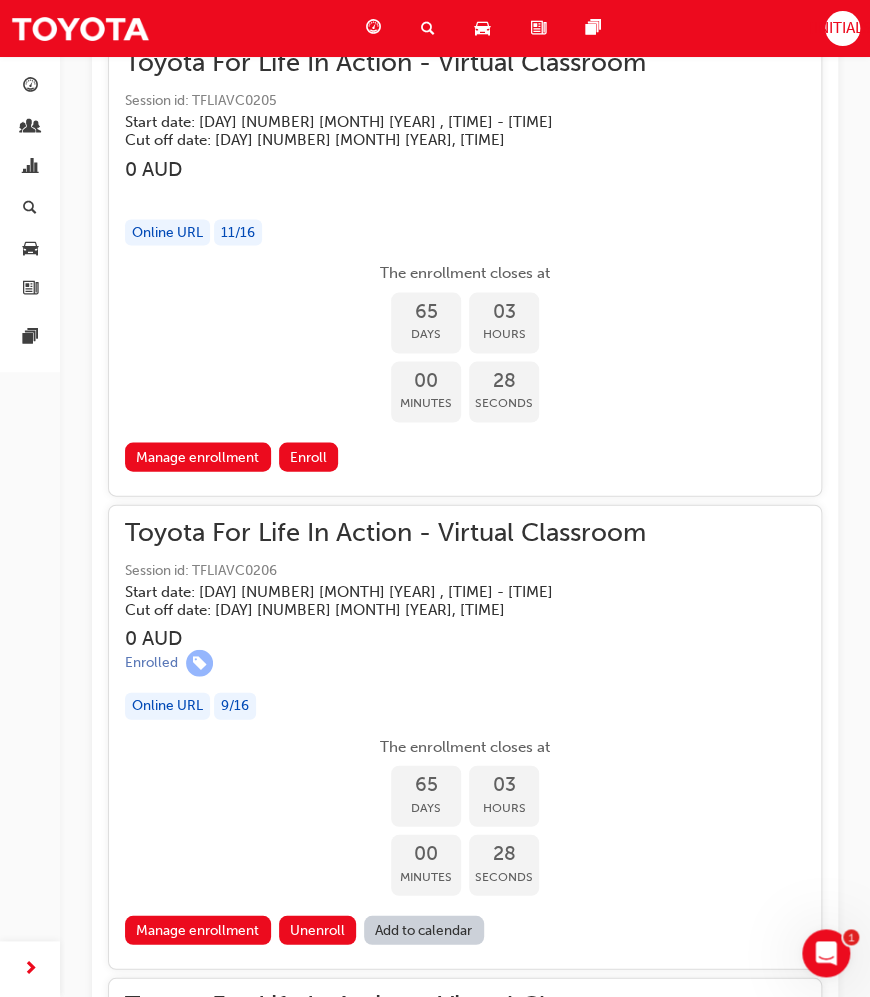 click on "Unenroll" at bounding box center (318, 929) 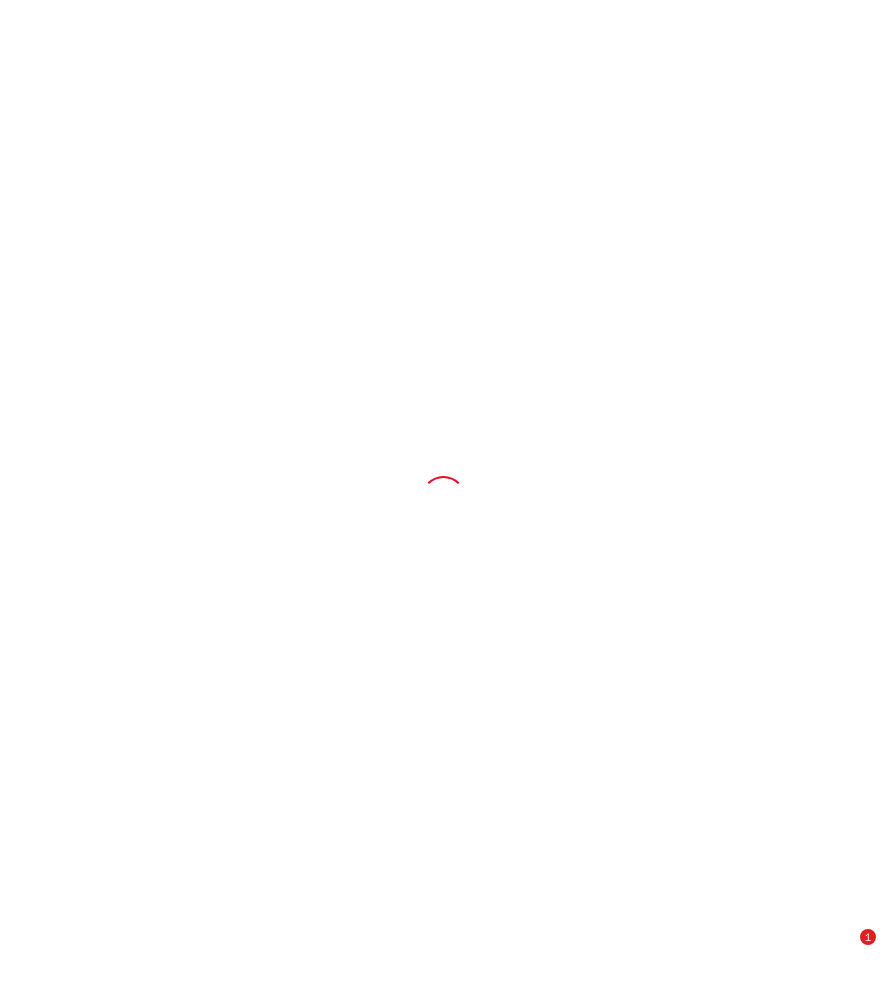 scroll, scrollTop: 0, scrollLeft: 0, axis: both 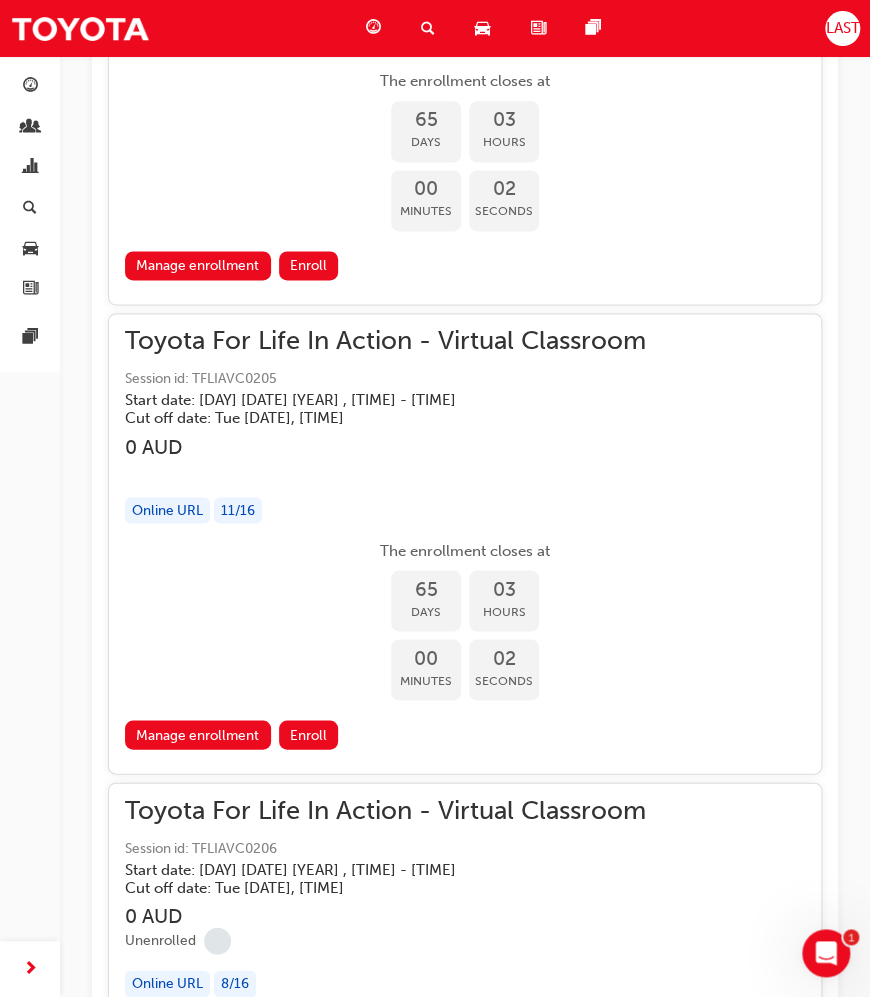 click on "Toyota For Life In Action - Virtual Classroom" at bounding box center [465, 810] 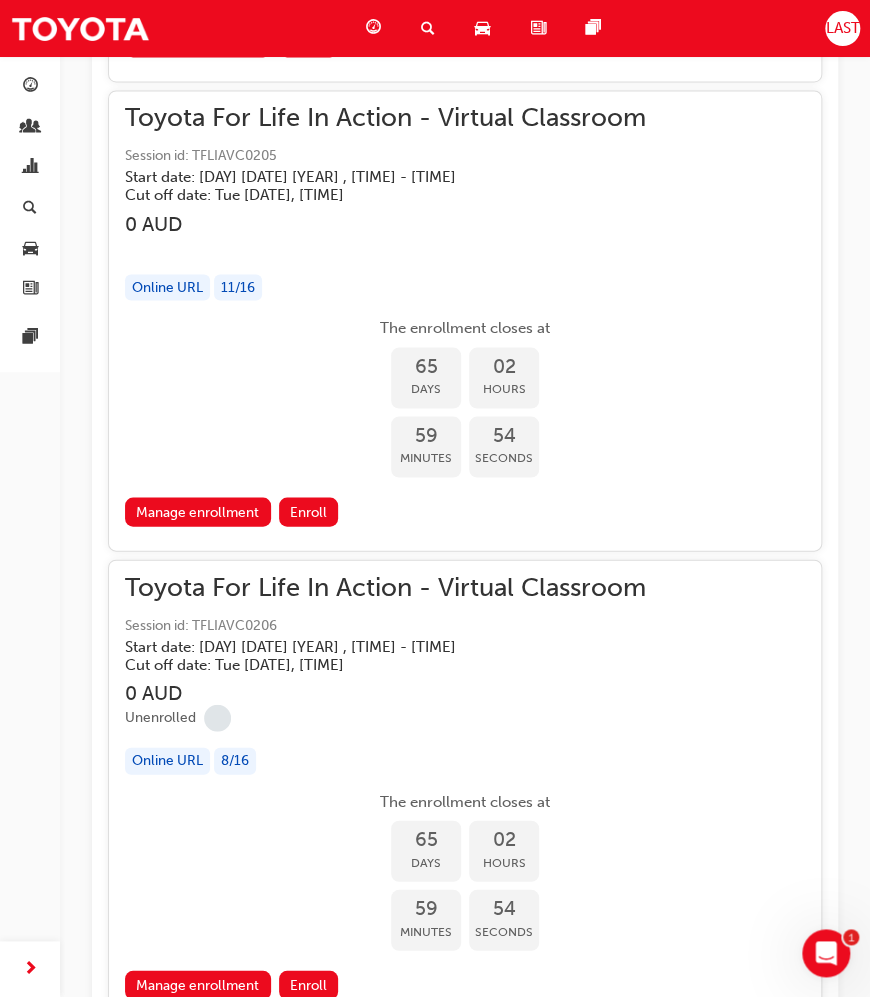 scroll, scrollTop: 38540, scrollLeft: 0, axis: vertical 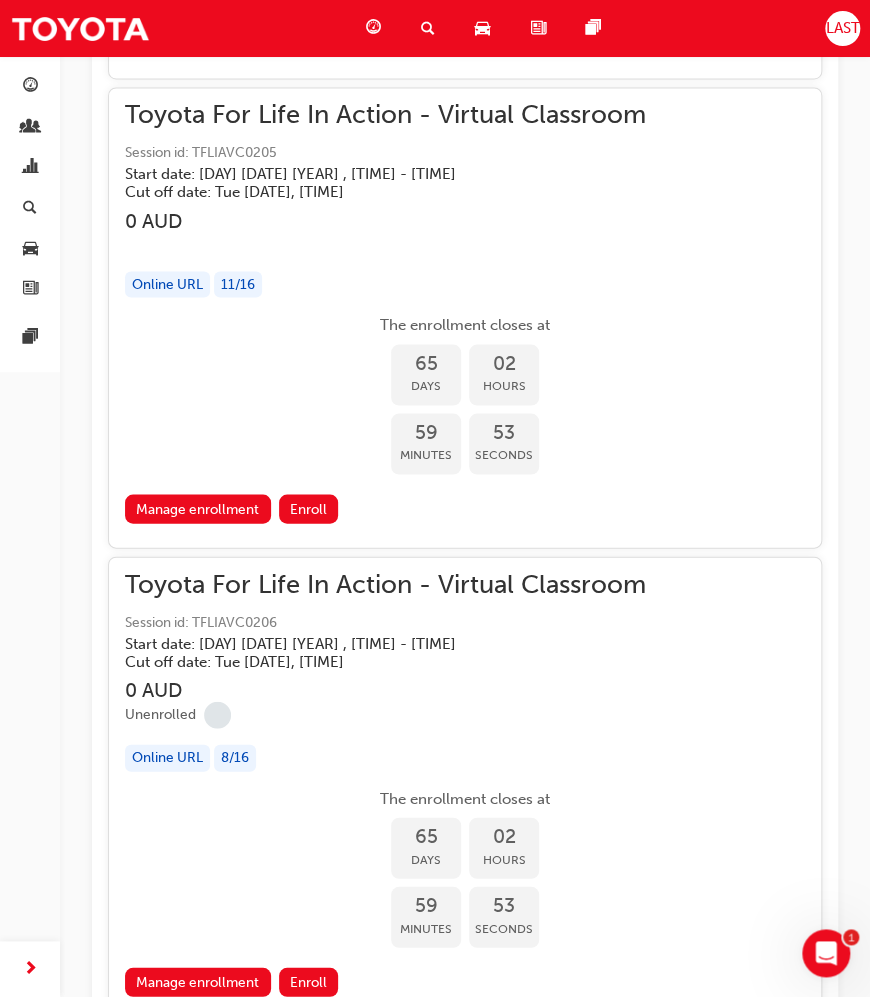 click on "Toyota For Life In Action - Virtual Classroom" at bounding box center (465, 584) 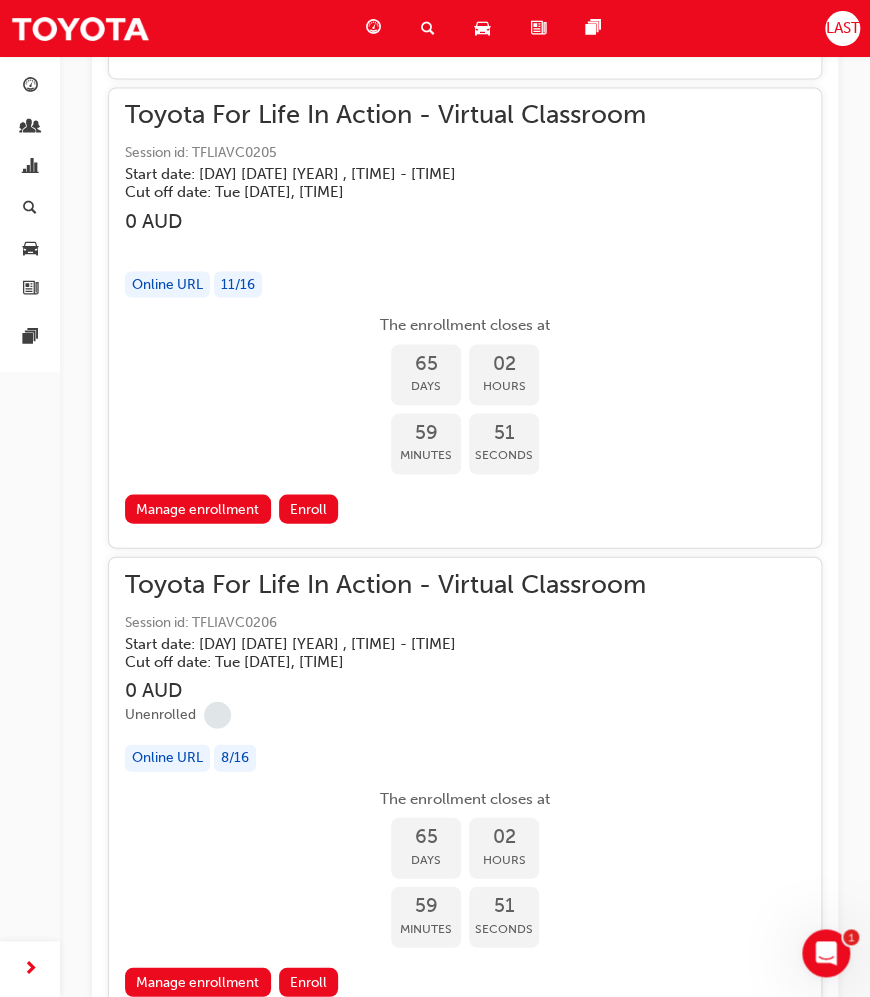 click on "Manage enrollment" at bounding box center (198, 981) 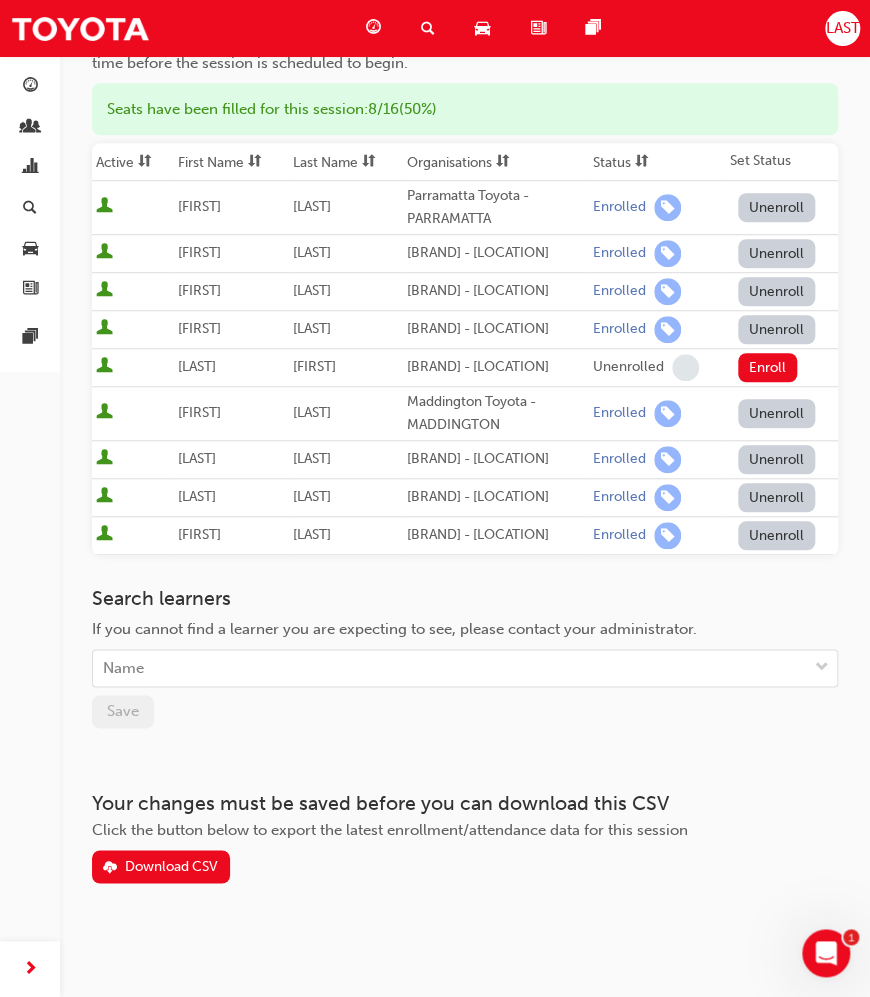 scroll, scrollTop: 250, scrollLeft: 0, axis: vertical 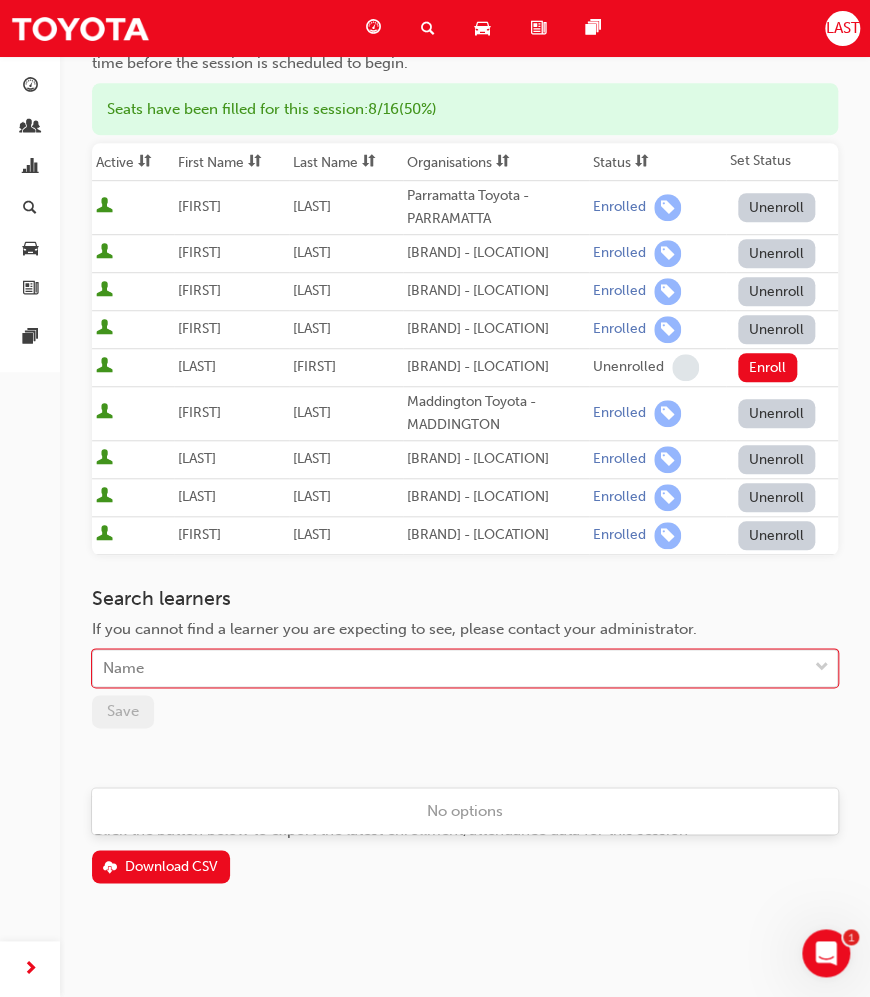 click on "Name" at bounding box center [450, 668] 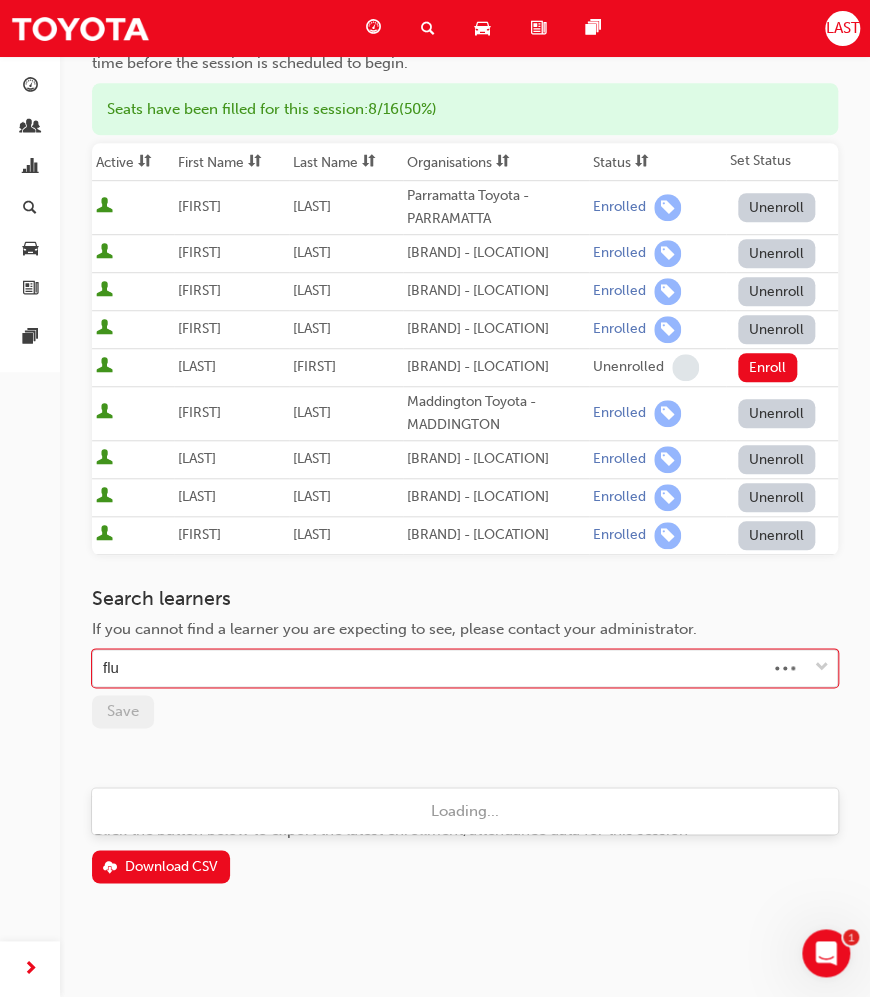 type on "[LAST]" 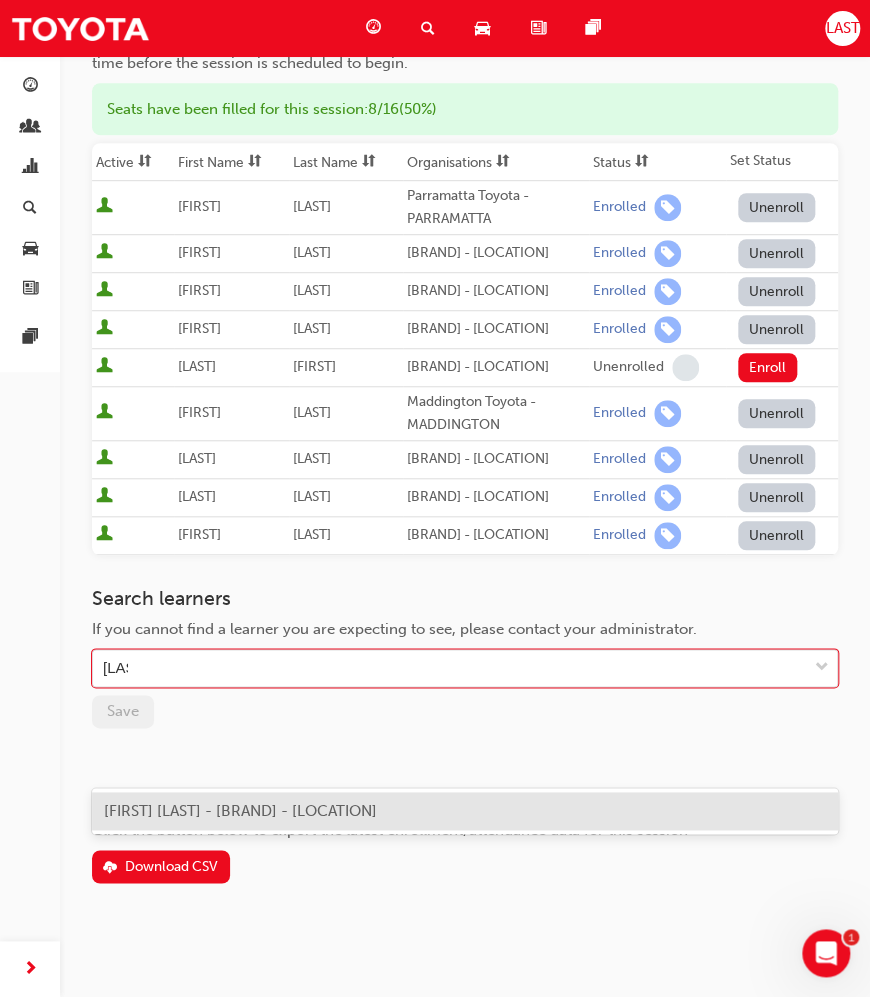 click on "[FIRST] [LAST] - [BRAND] - [LOCATION]" at bounding box center (240, 811) 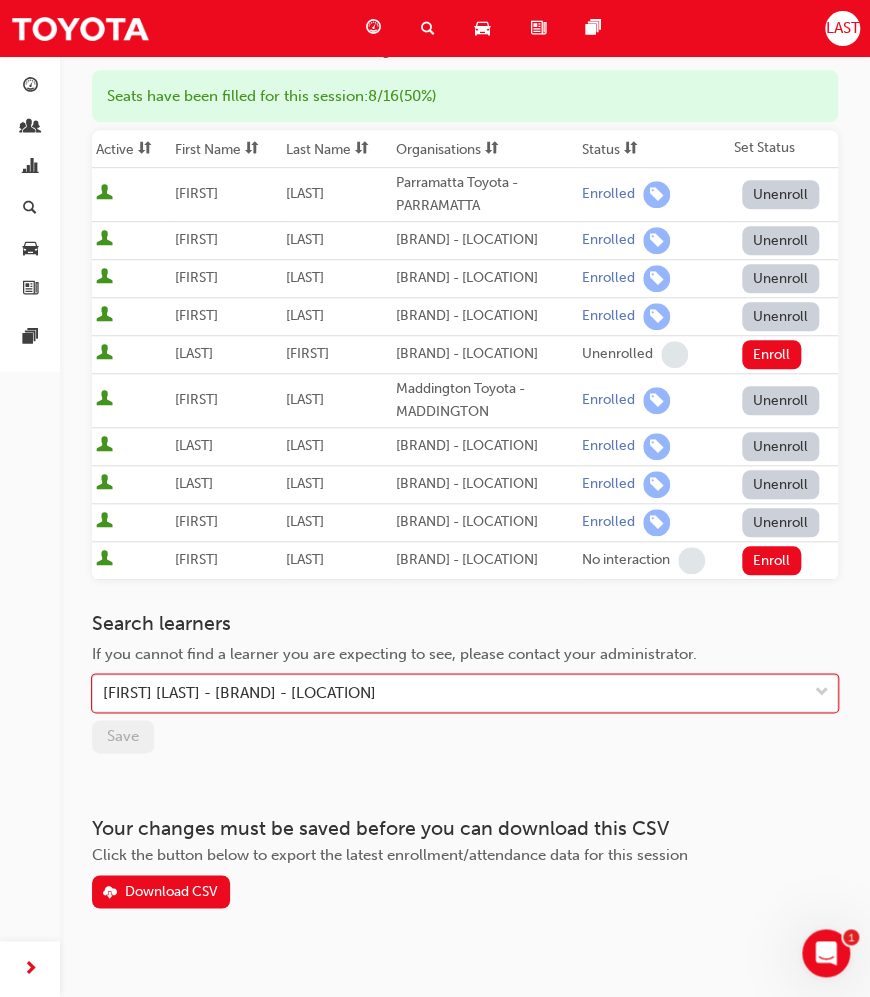 click on "Enroll" at bounding box center [772, 560] 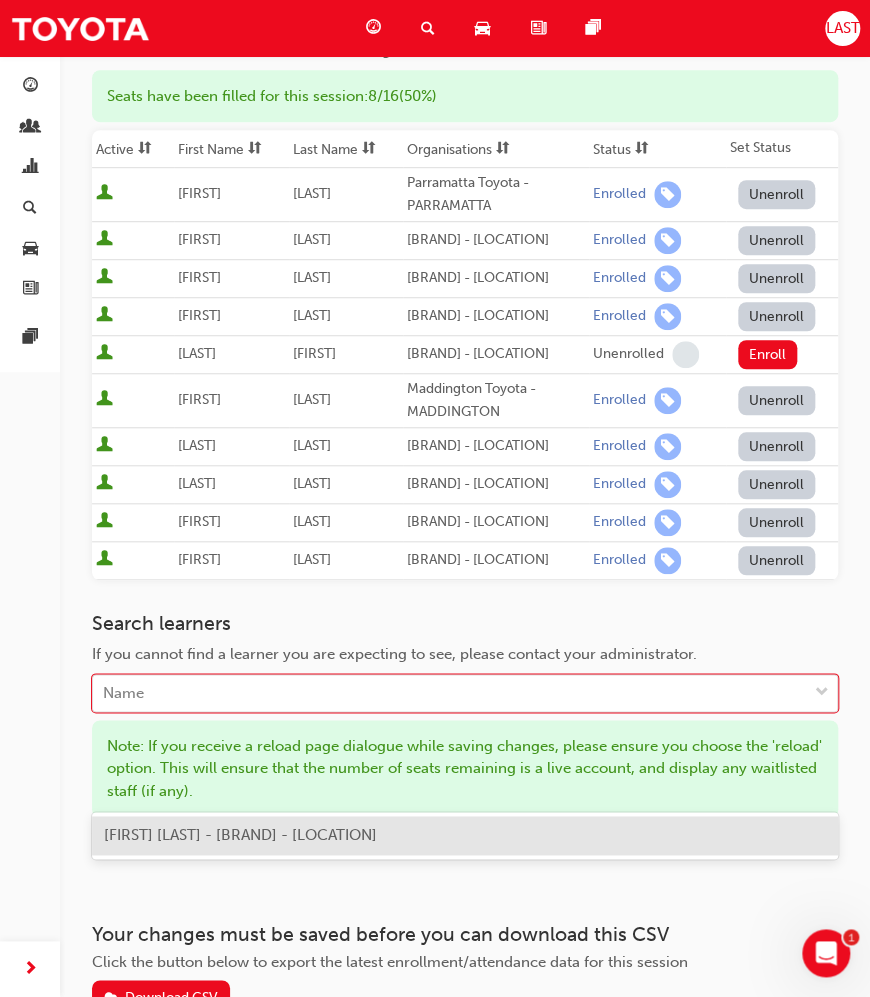 click on "Name" at bounding box center (450, 693) 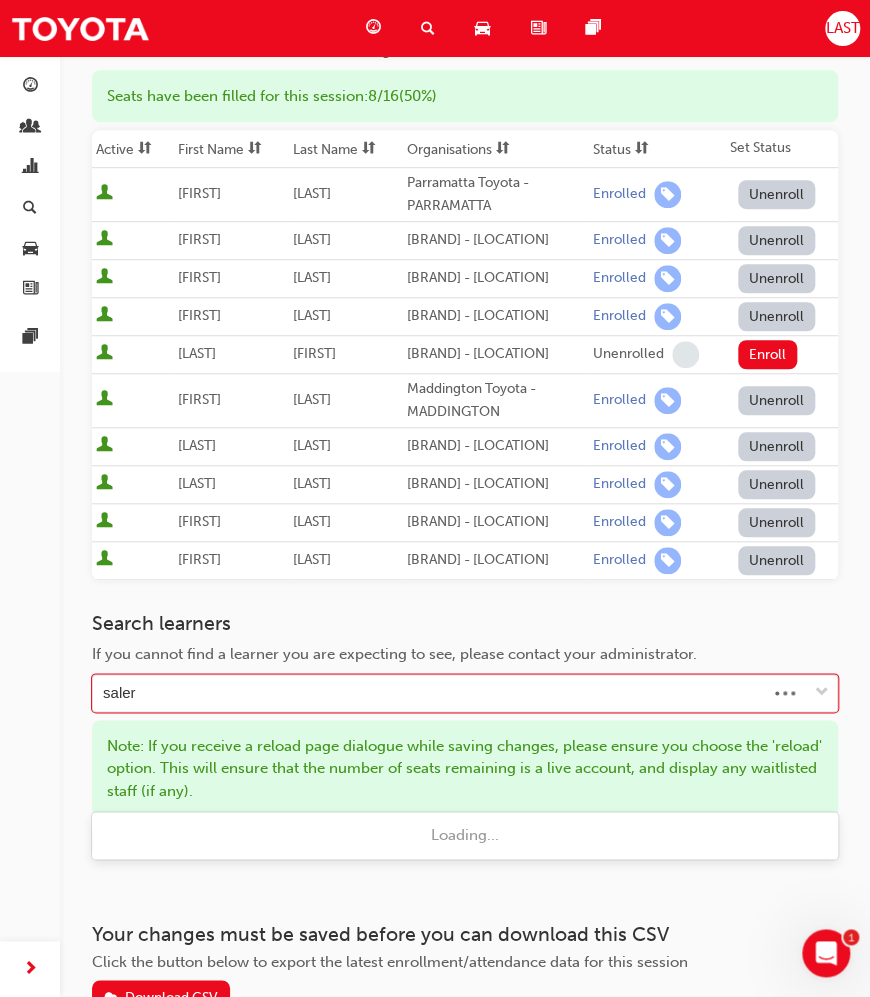 type on "[LAST]" 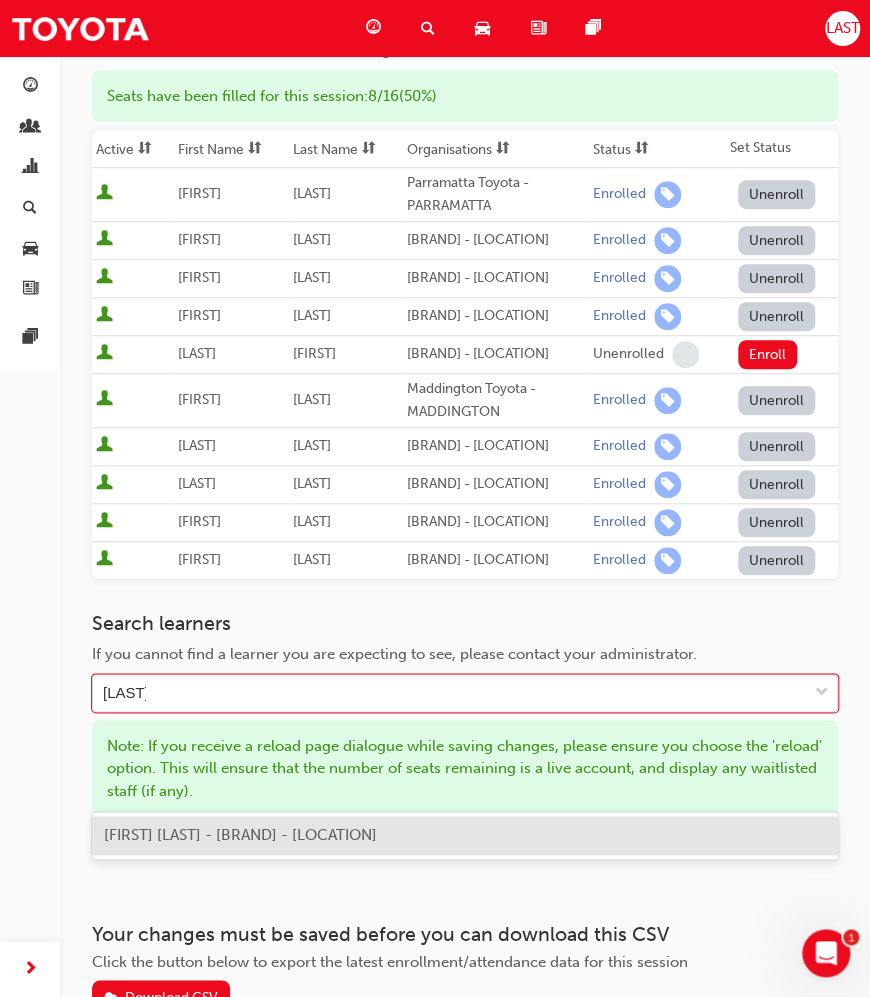 click on "[FIRST] [LAST] - [BRAND] - [LOCATION]" at bounding box center (465, 835) 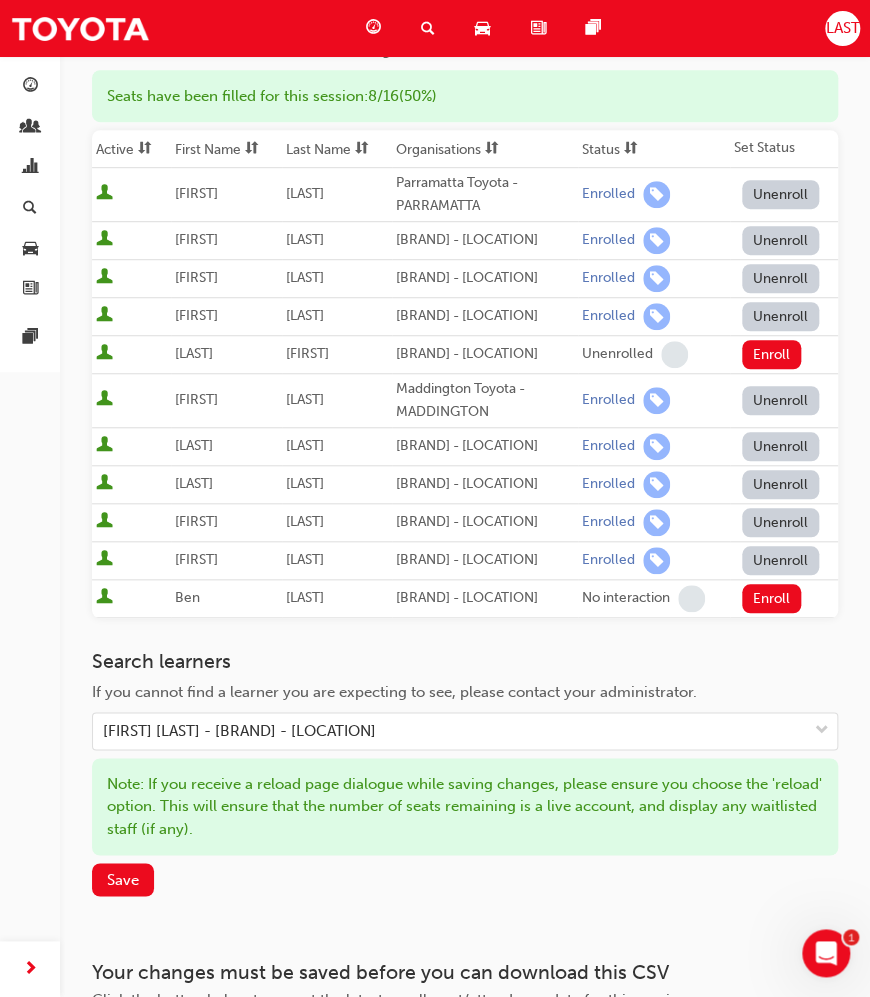 click on "Enroll" at bounding box center [772, 598] 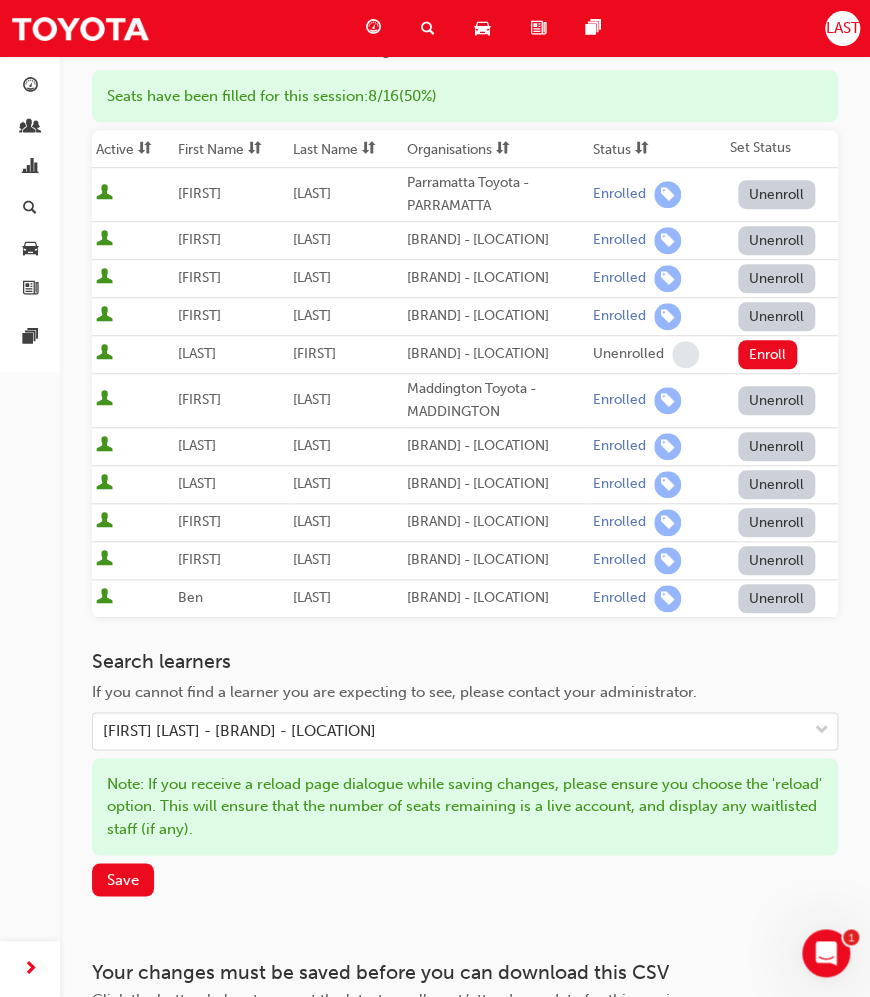 click on "[FIRST] [LAST] - [BRAND] - [LOCATION]" at bounding box center [450, 731] 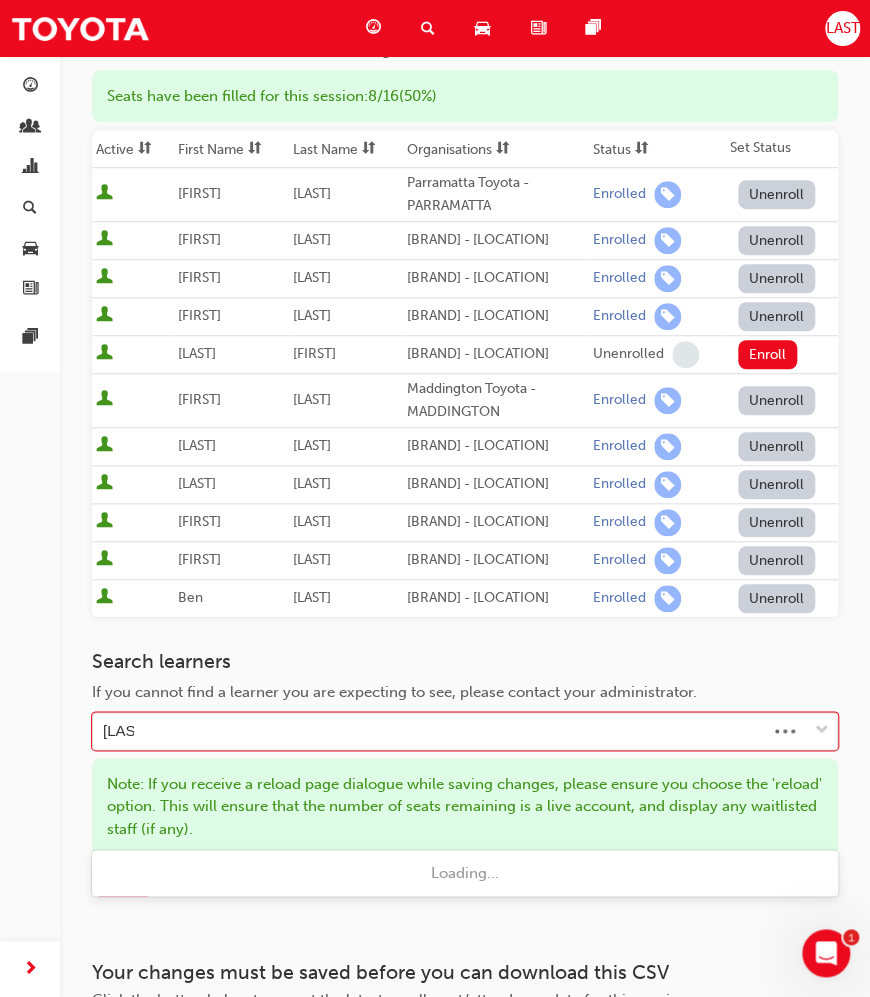 type on "[LAST]" 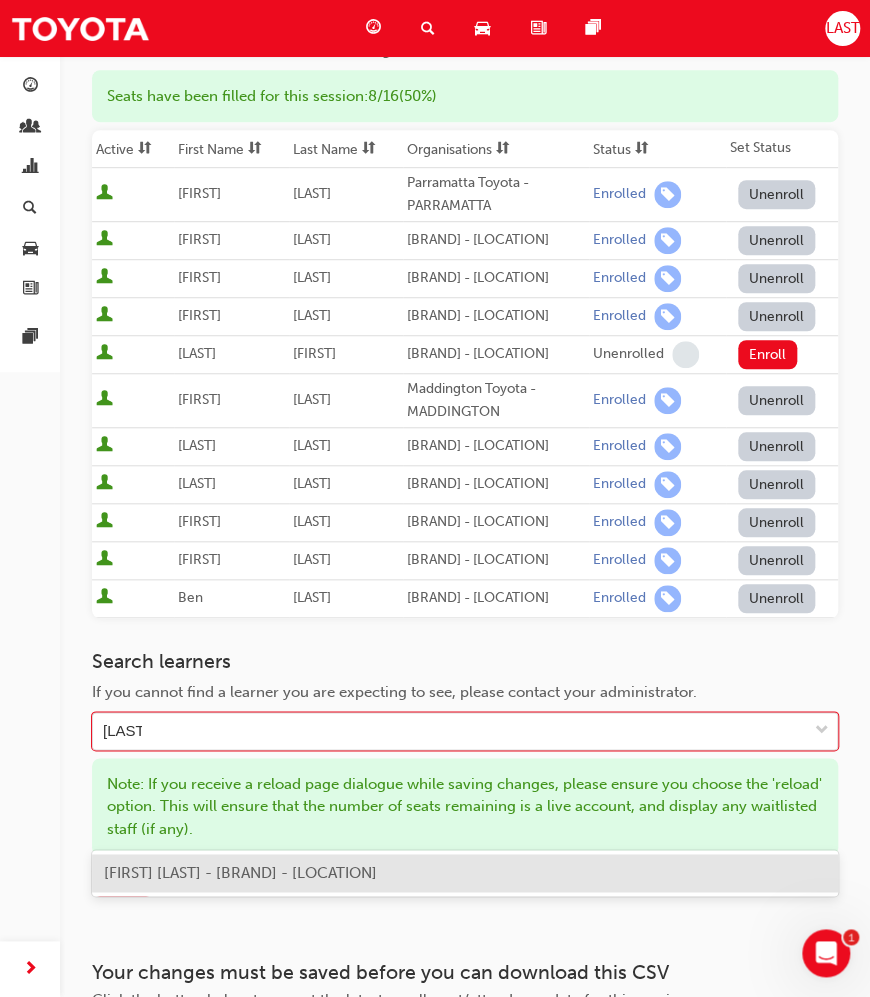 click on "[FIRST] [LAST] - [BRAND] - [LOCATION]" at bounding box center [465, 873] 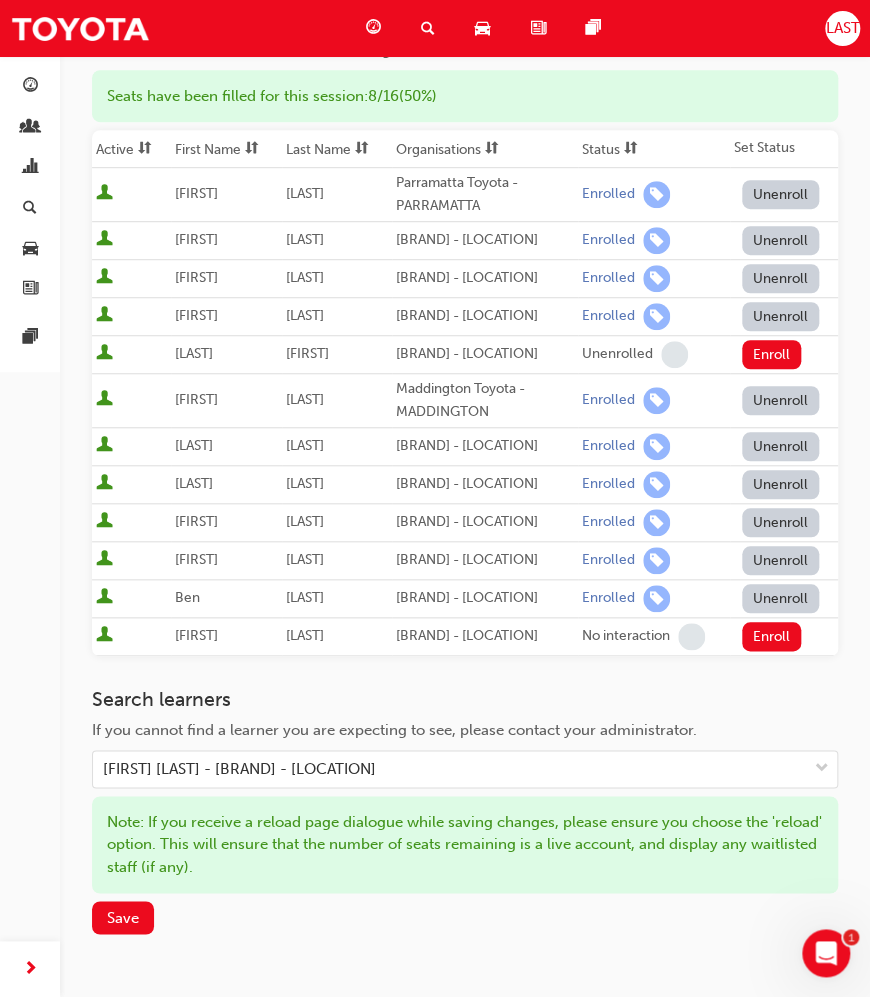 click on "Enroll" at bounding box center (772, 636) 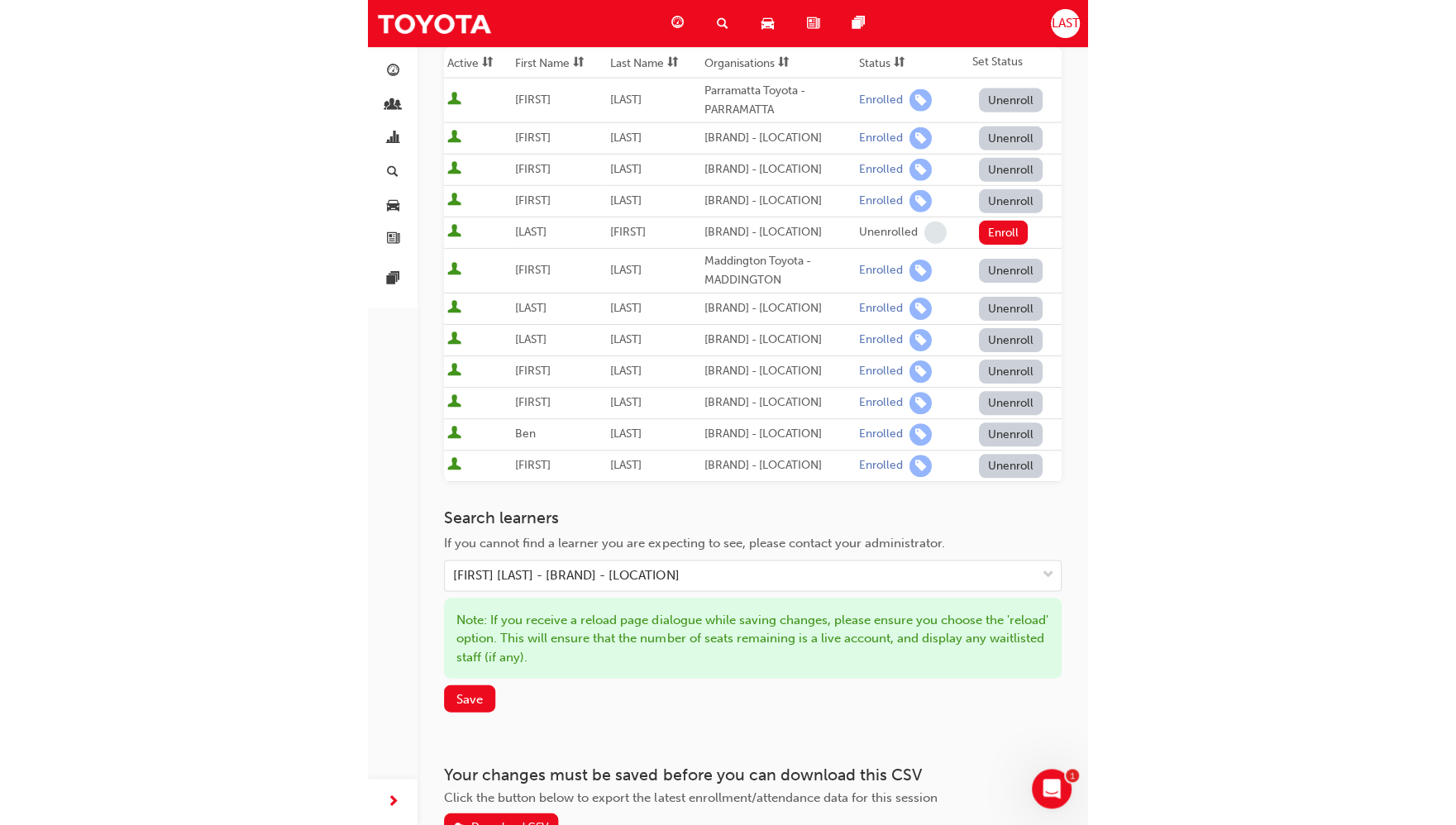 scroll, scrollTop: 269, scrollLeft: 0, axis: vertical 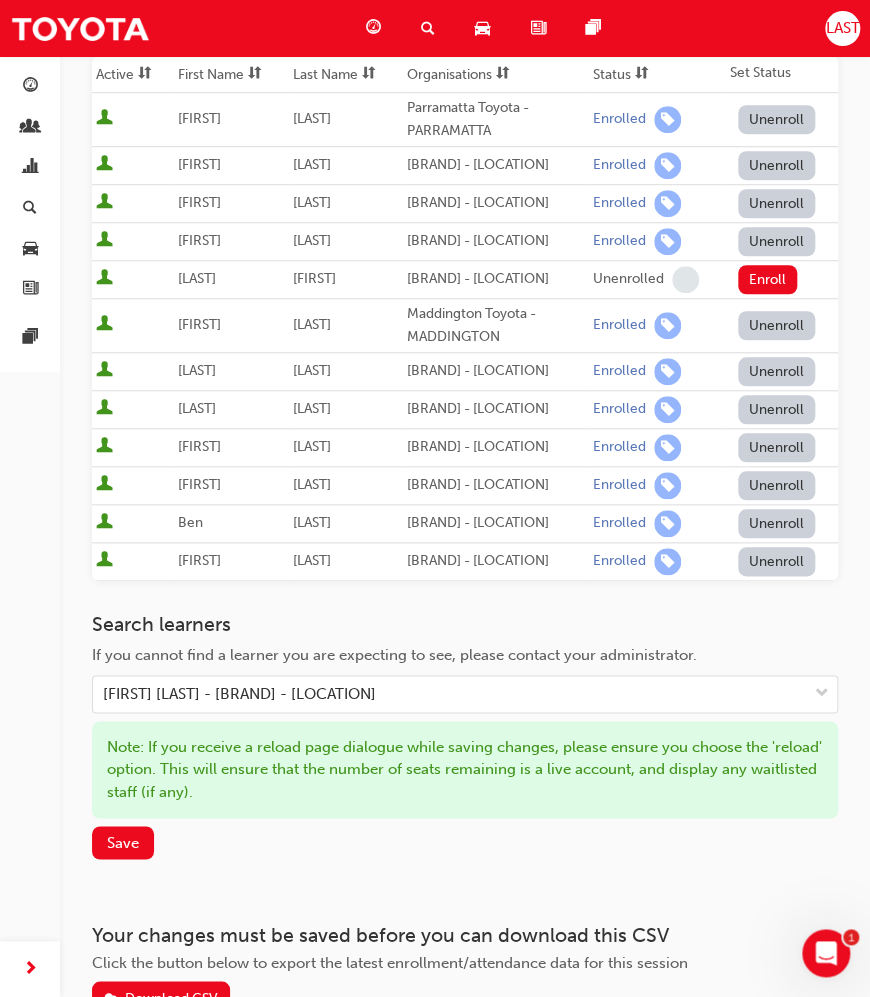 click on "Save" at bounding box center (123, 843) 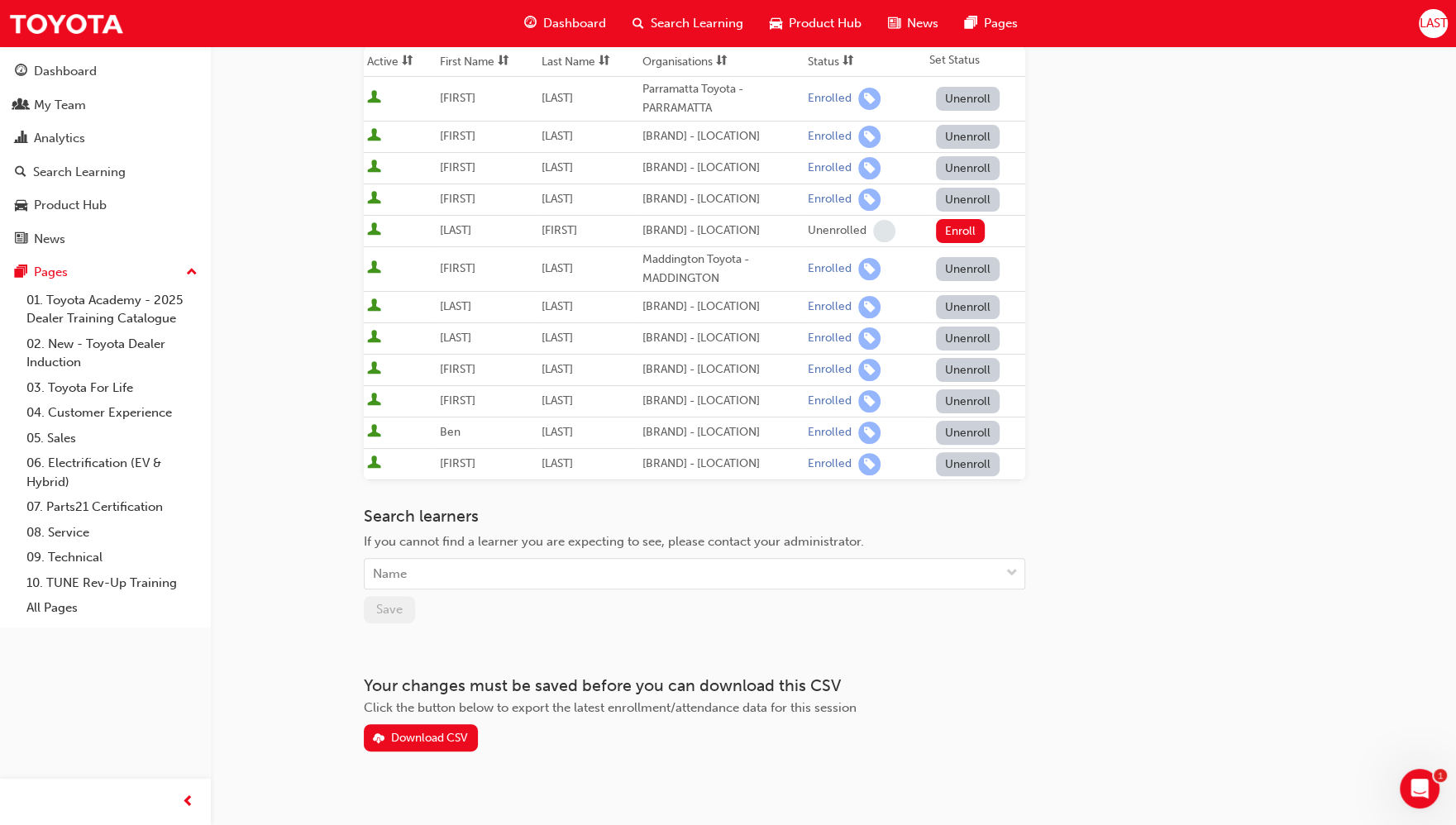 scroll, scrollTop: 0, scrollLeft: 0, axis: both 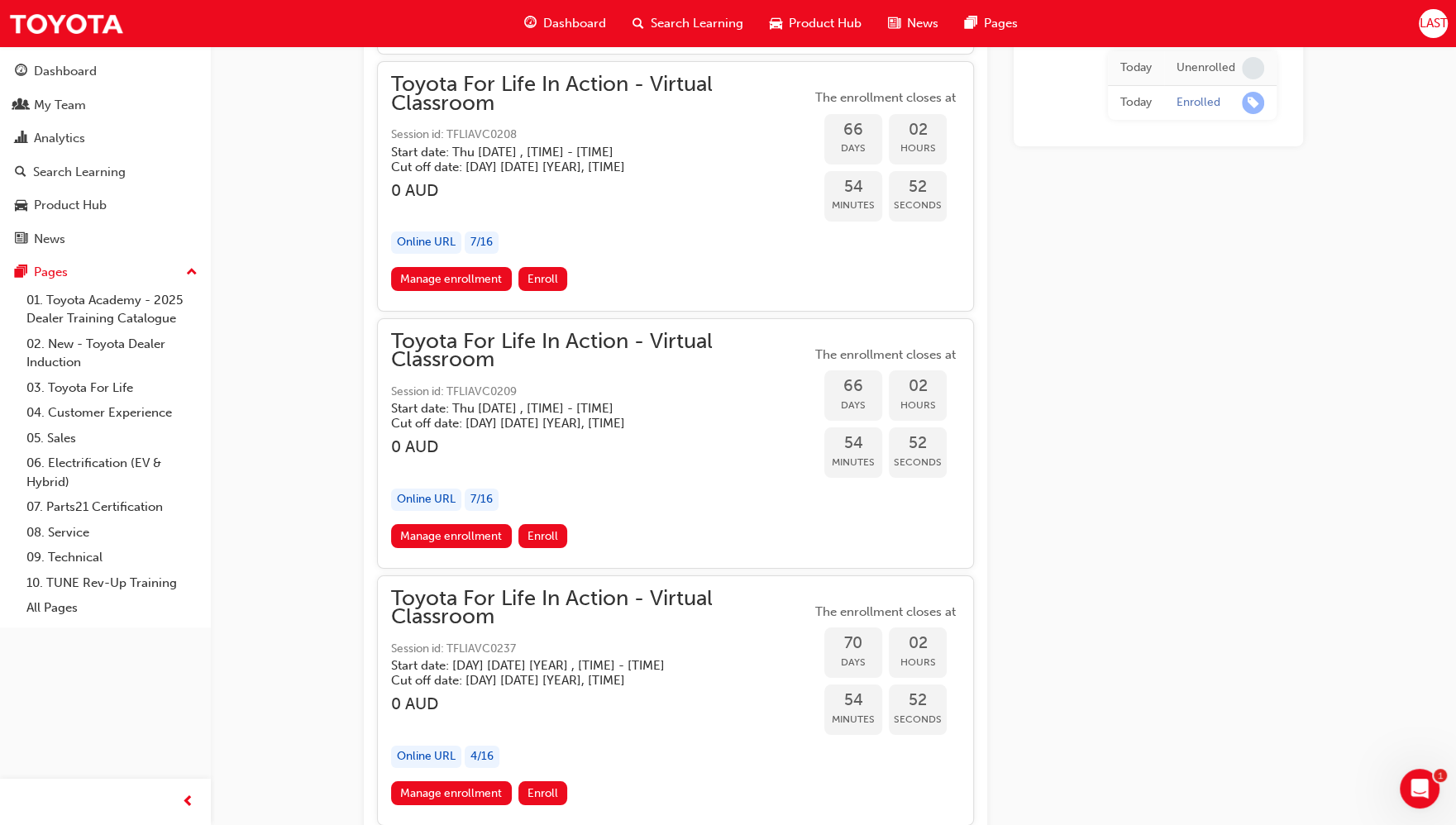 click on "Manage enrollment" at bounding box center [451, 536] 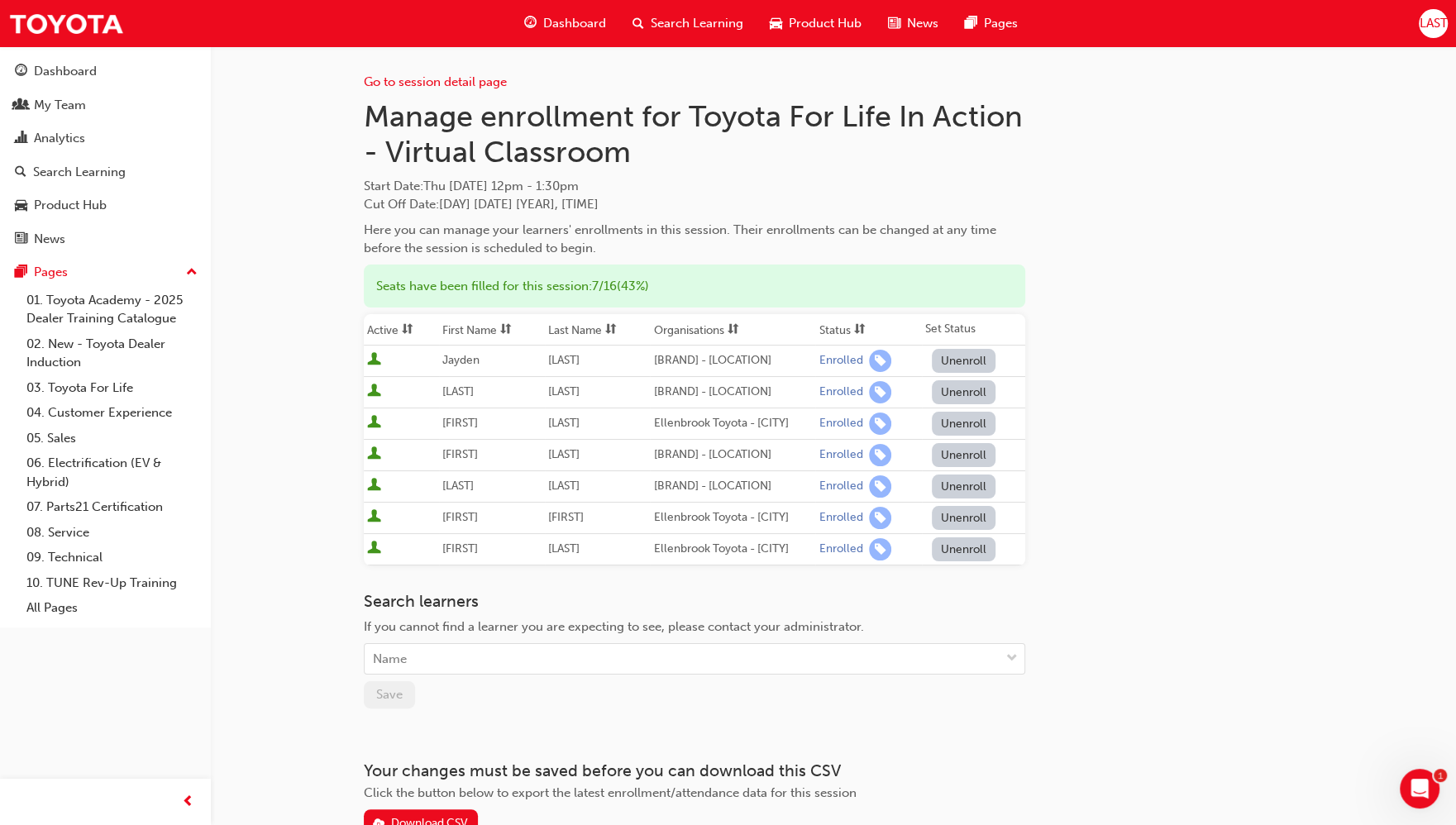 click on "Name" at bounding box center (682, 659) 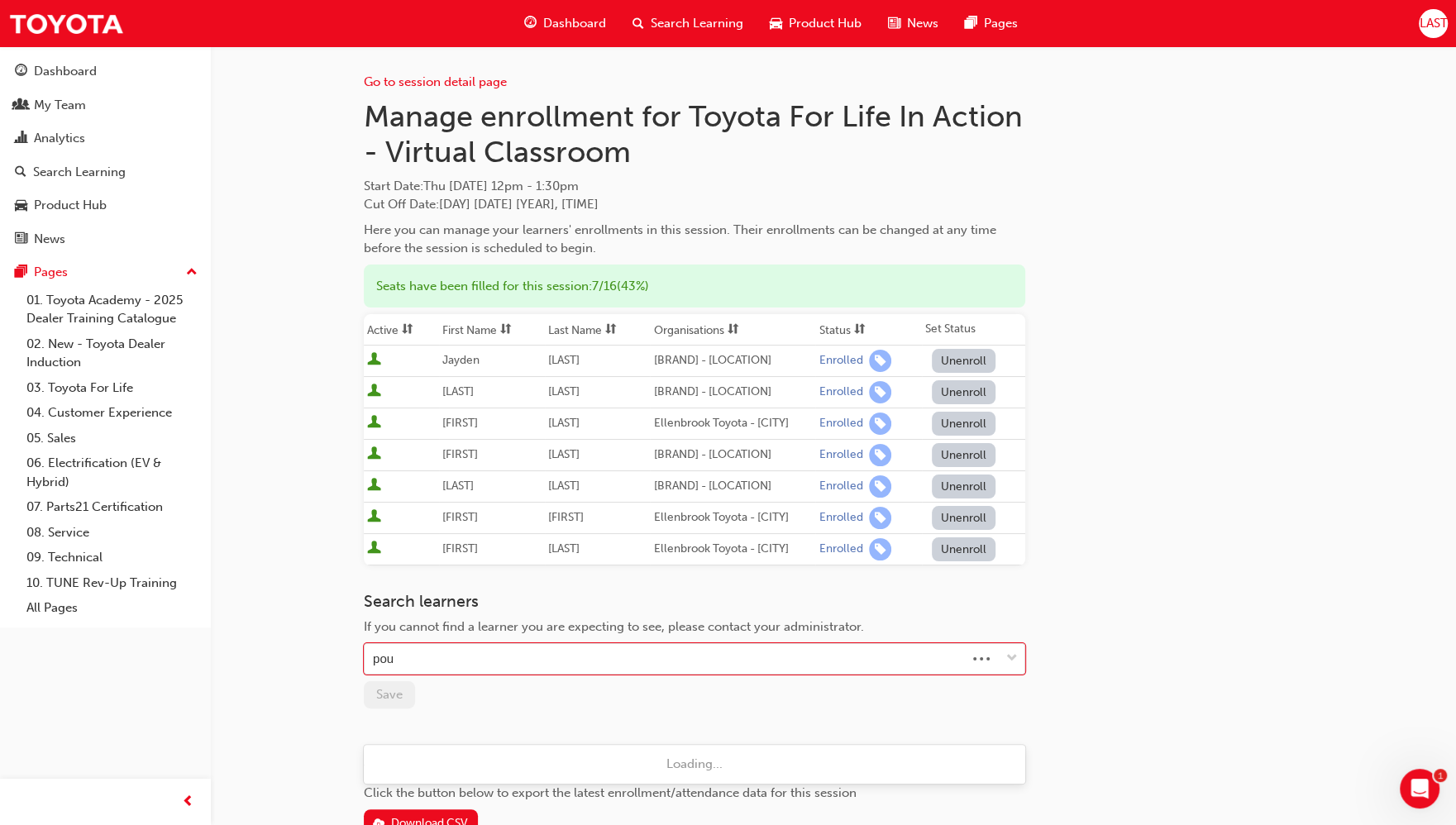 type on "[LAST]" 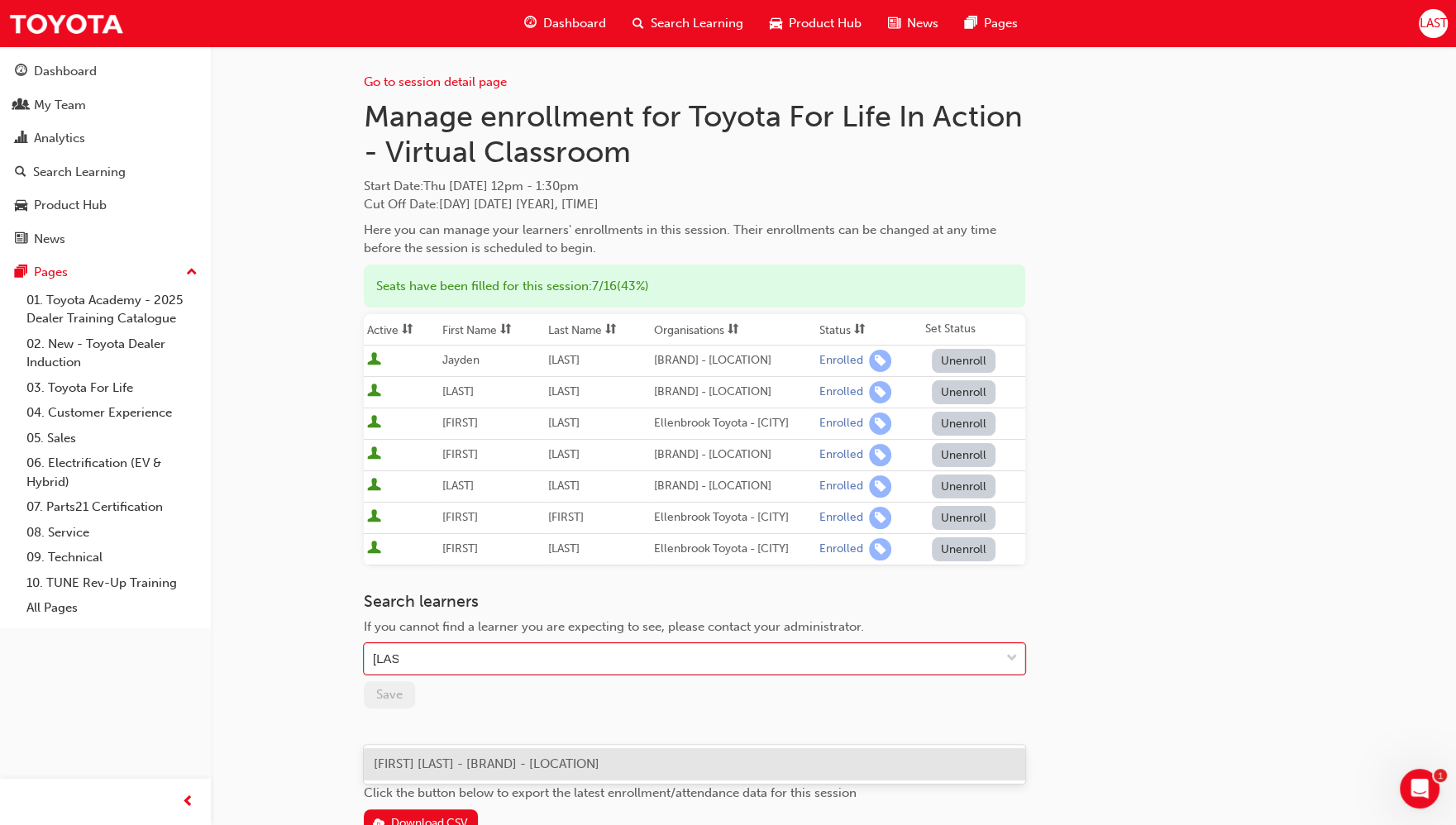 click on "[FIRST] [LAST] - [BRAND] - [LOCATION]" at bounding box center [486, 764] 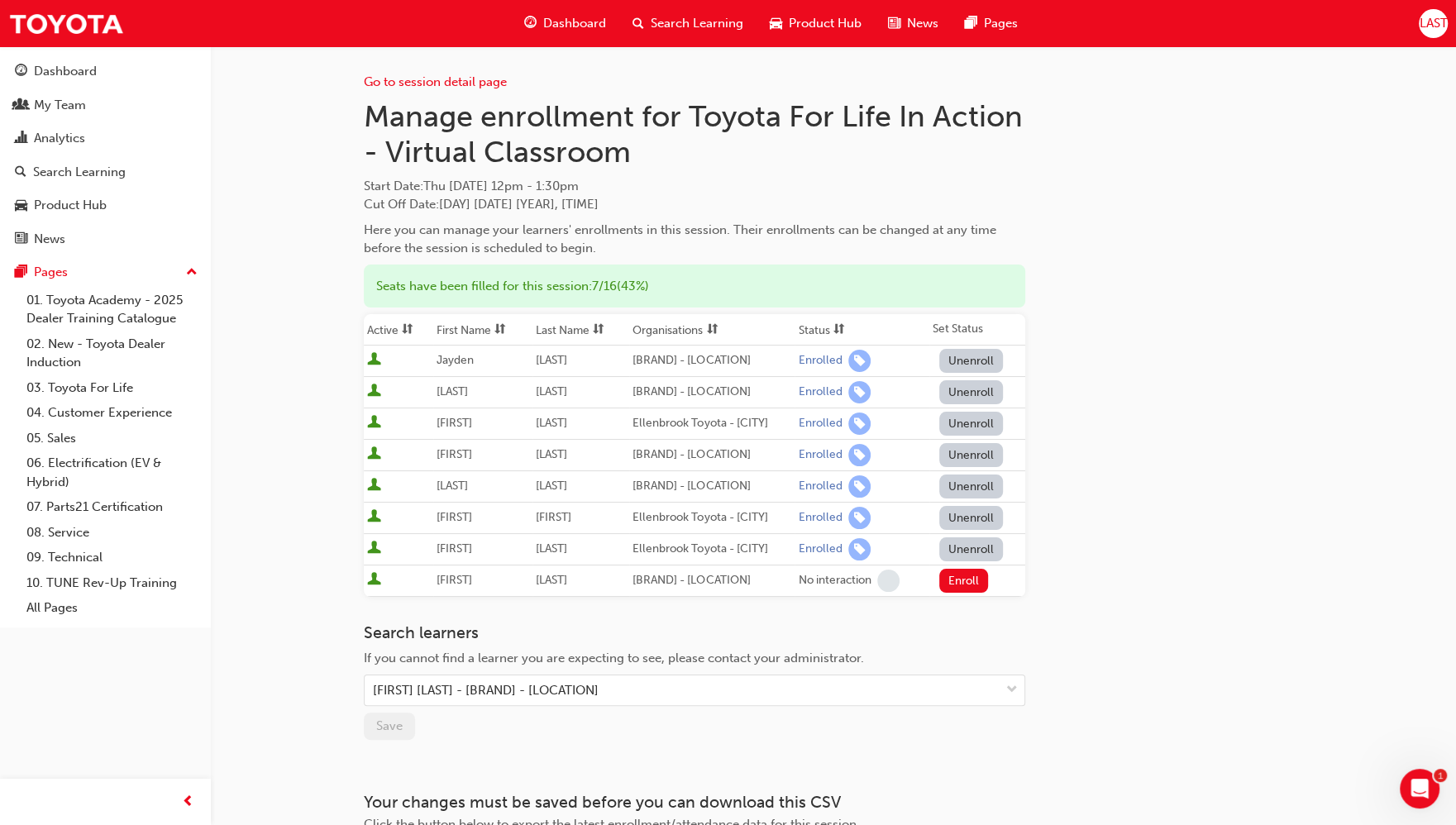 click on "Enroll" at bounding box center [964, 580] 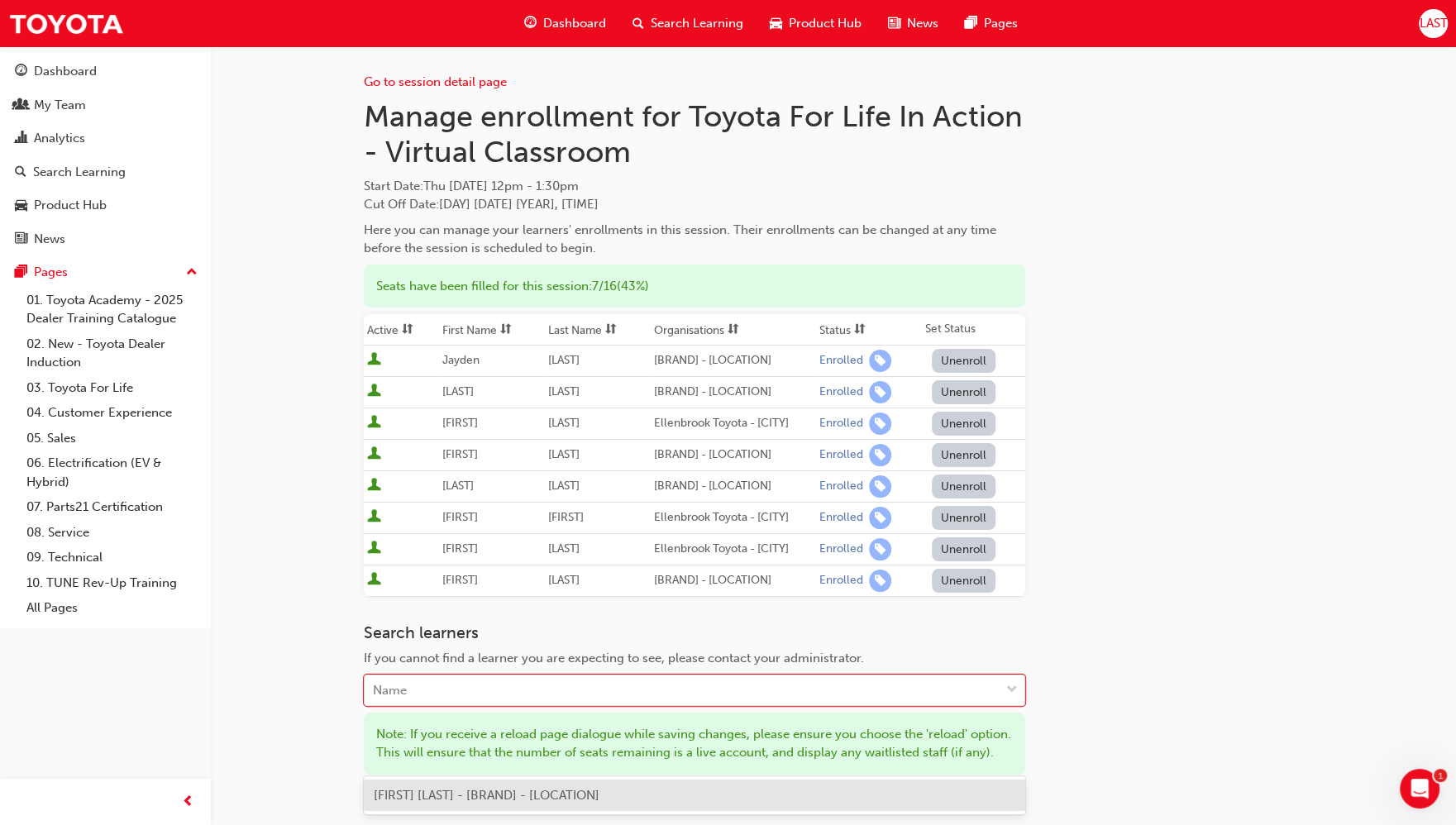 click on "Name" at bounding box center [682, 690] 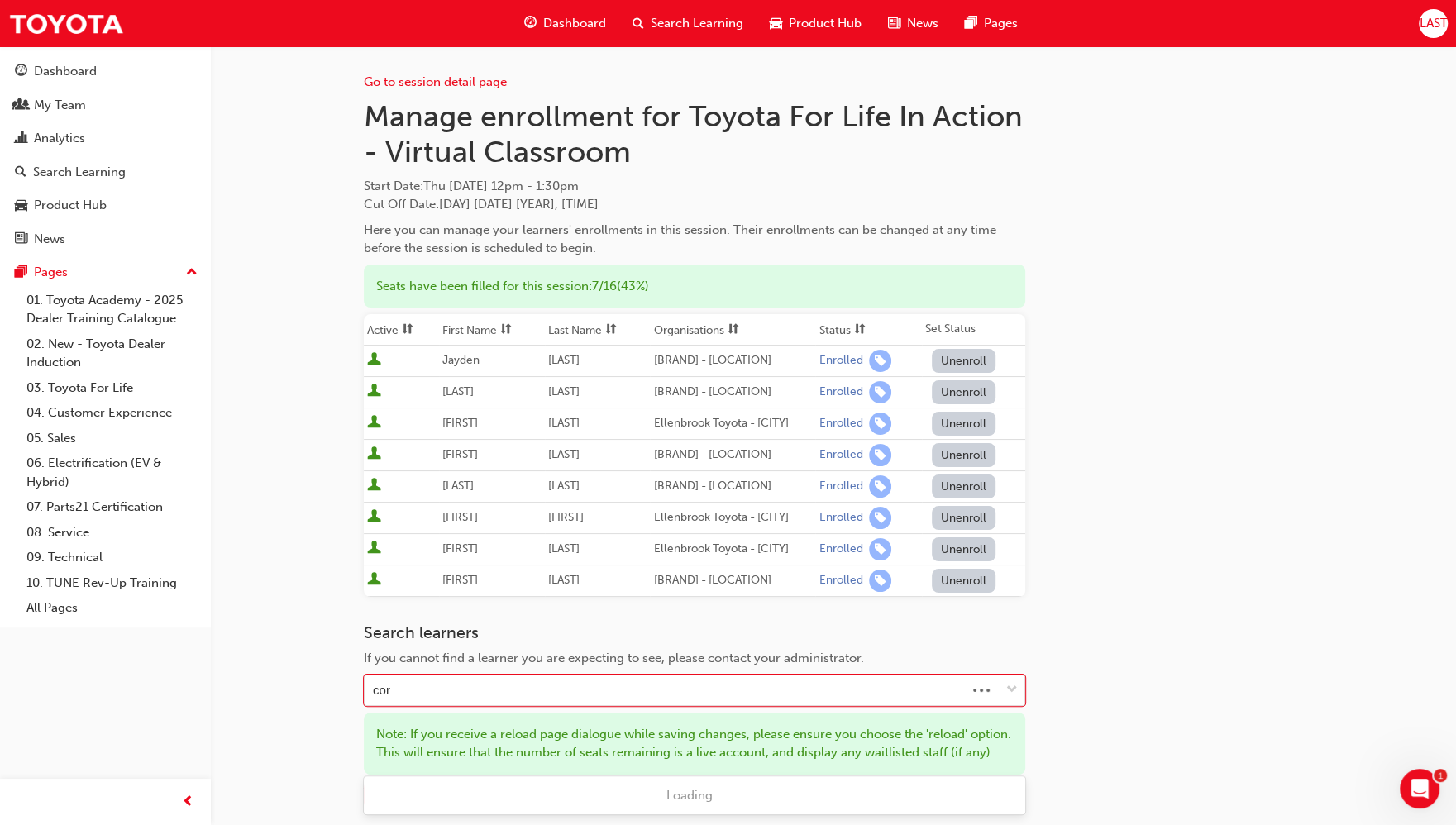 type on "[FIRST]" 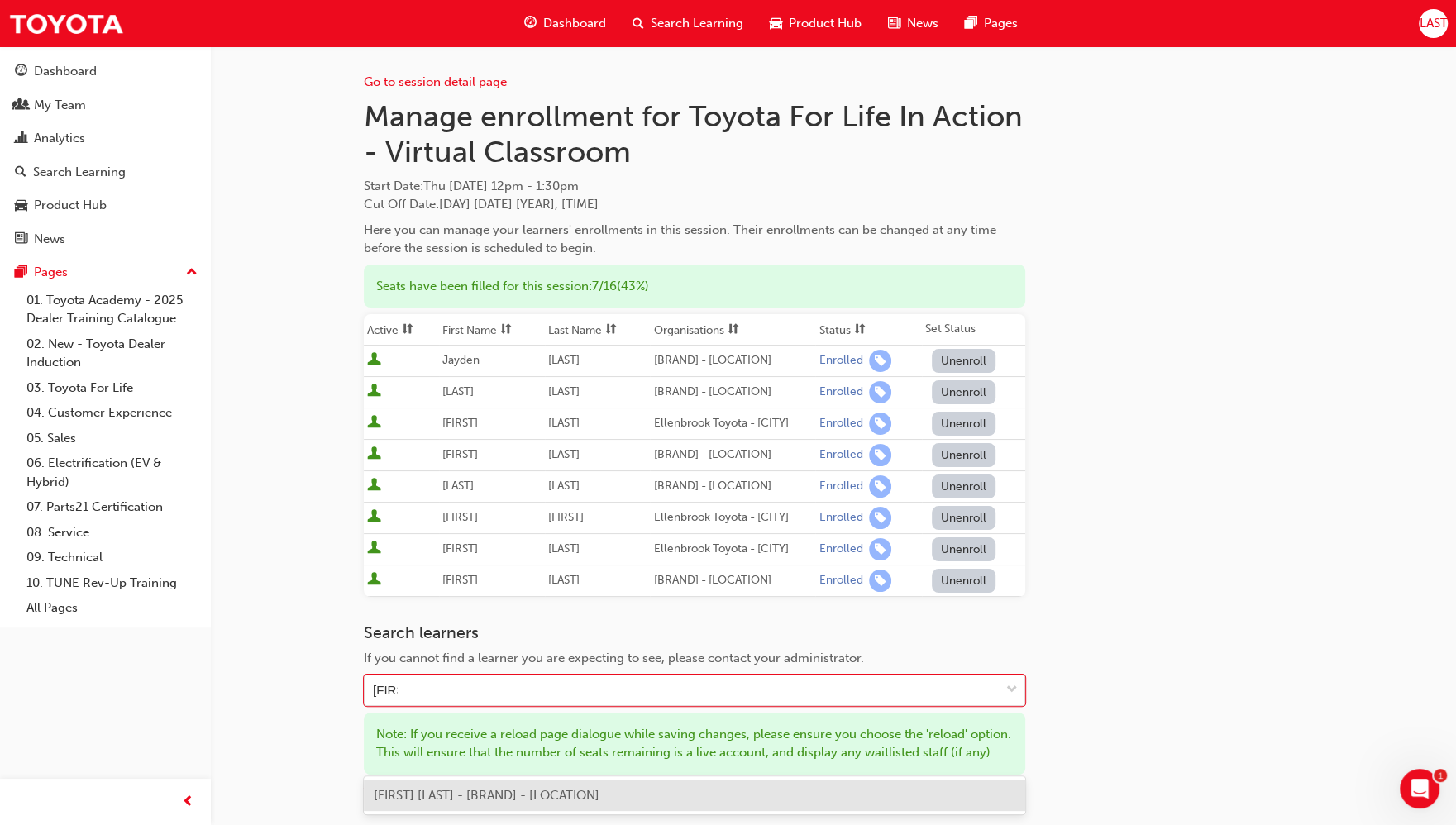 click on "[FIRST] [LAST] - [BRAND] - [LOCATION]" at bounding box center (486, 795) 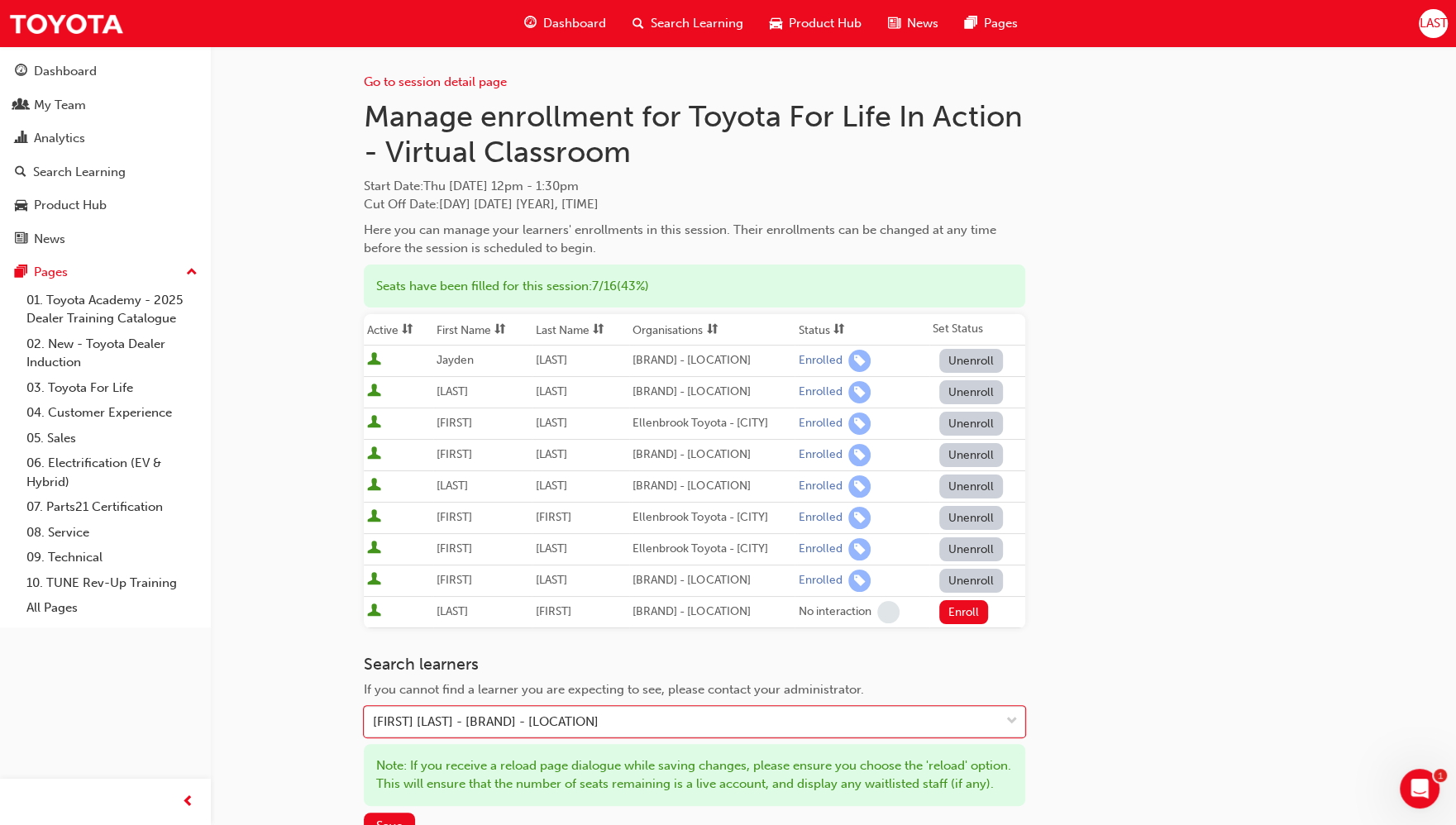 click on "Enroll" at bounding box center (964, 612) 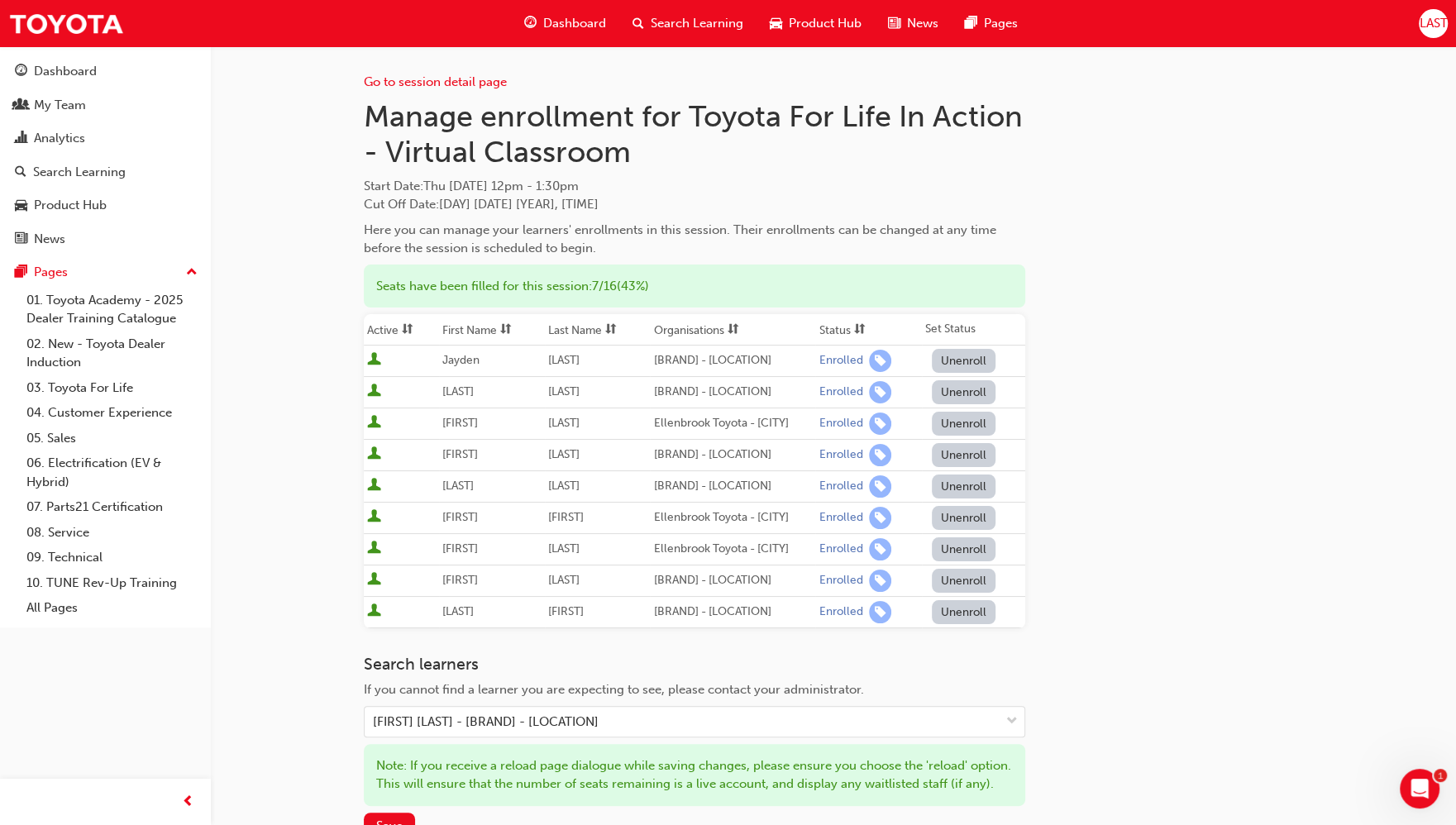 scroll, scrollTop: 238, scrollLeft: 0, axis: vertical 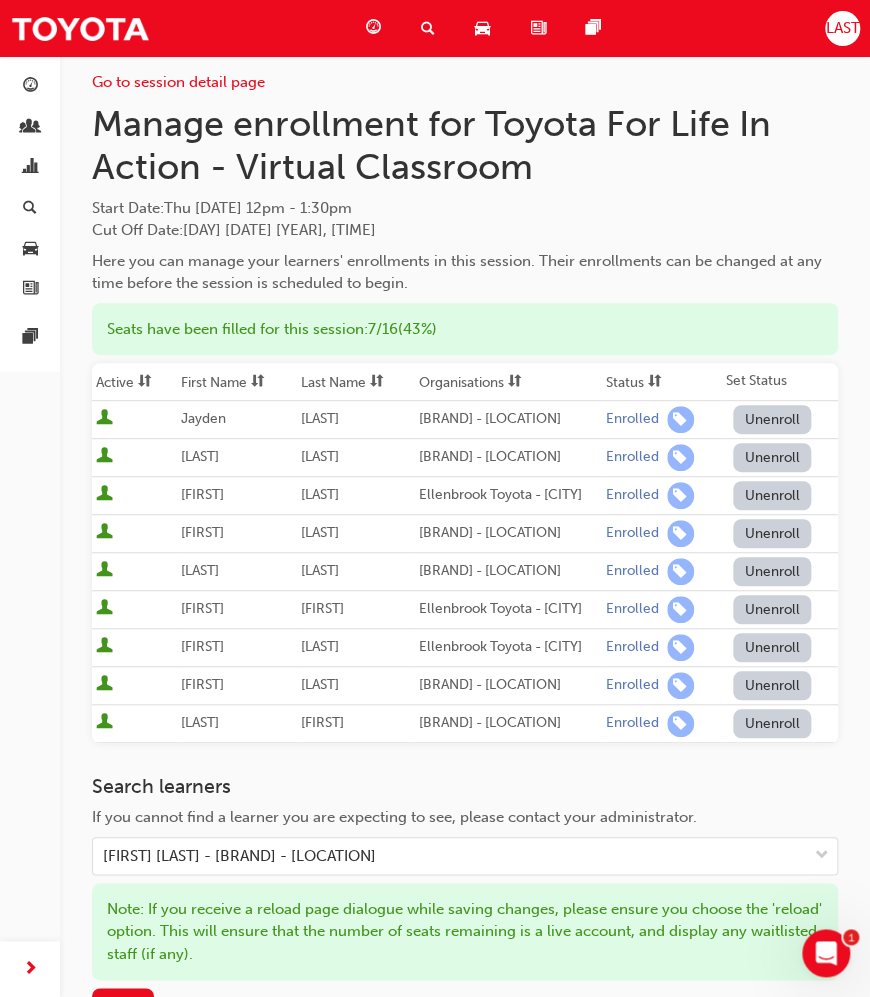 type 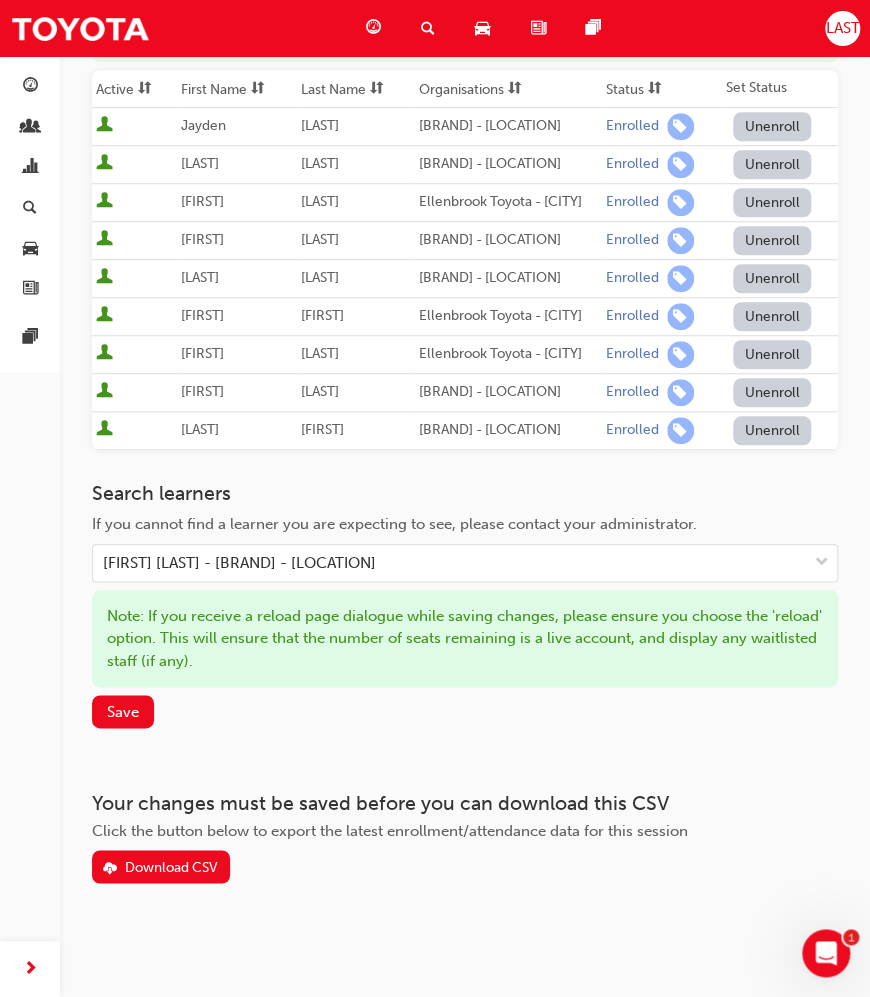 scroll, scrollTop: 413, scrollLeft: 0, axis: vertical 